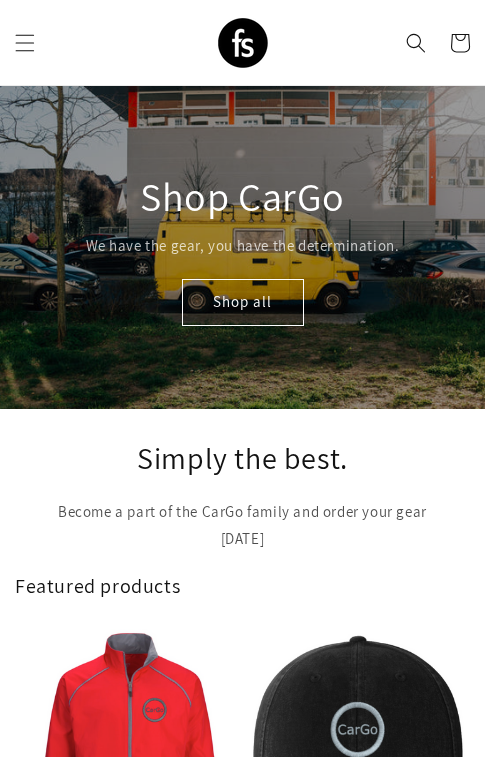 scroll, scrollTop: 0, scrollLeft: 0, axis: both 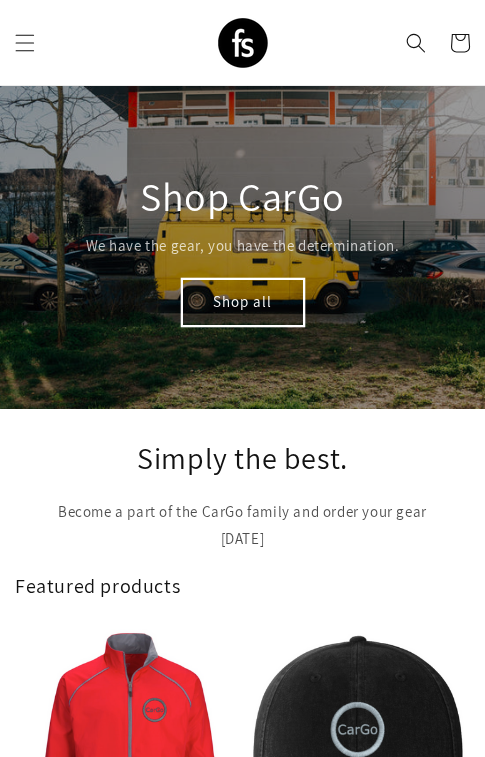 click on "Shop all" at bounding box center [243, 302] 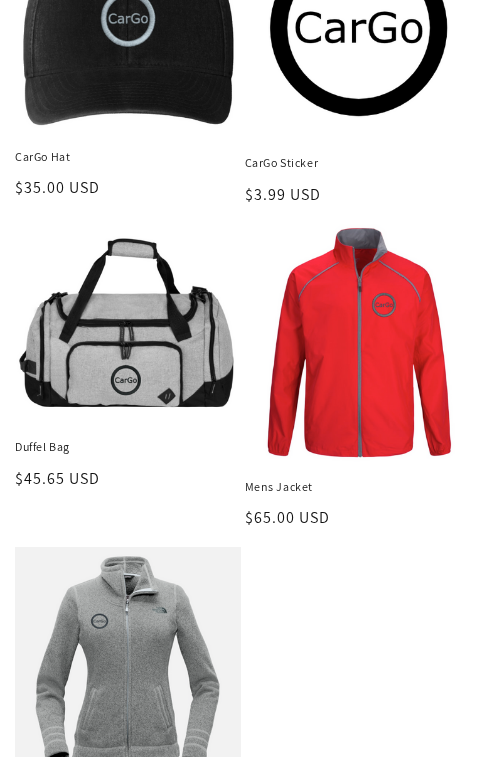 scroll, scrollTop: 344, scrollLeft: 0, axis: vertical 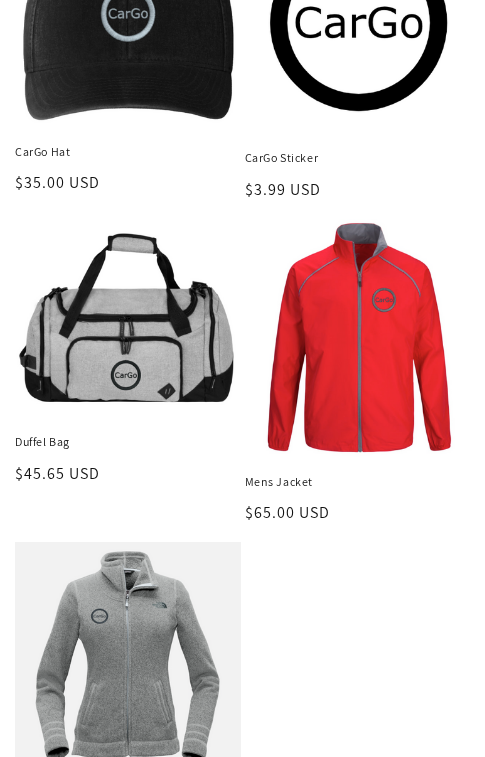 click on "Duffel Bag" at bounding box center (128, 442) 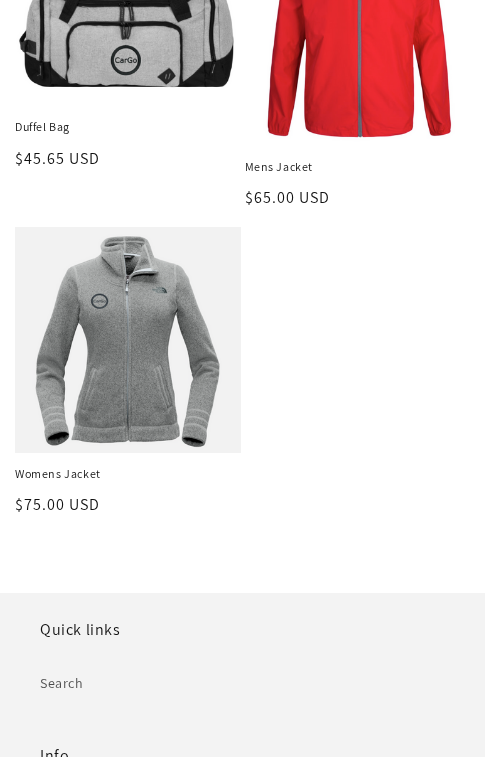 click on "Womens Jacket" at bounding box center (128, 474) 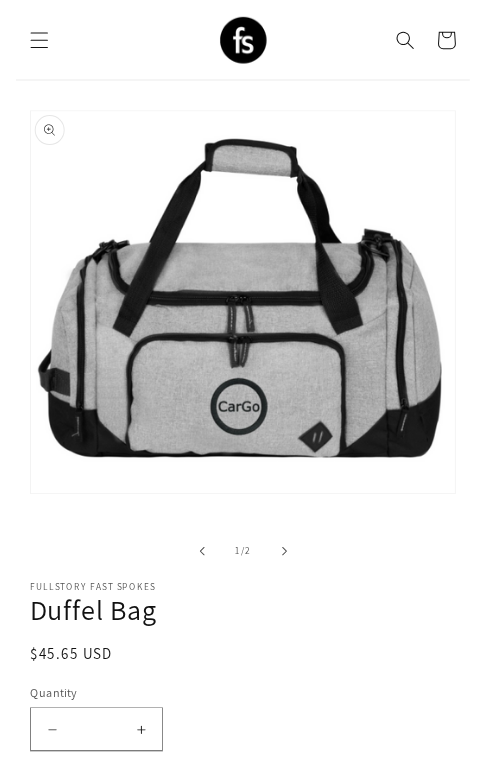 scroll, scrollTop: 0, scrollLeft: 0, axis: both 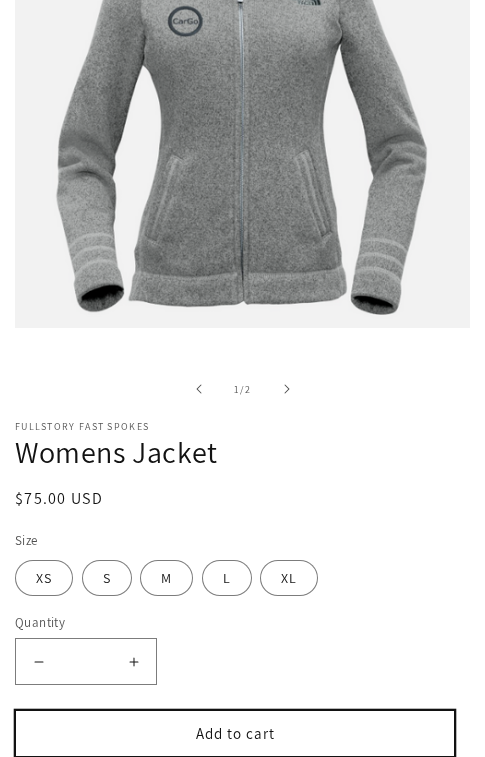 click on "Add to cart" at bounding box center (235, 733) 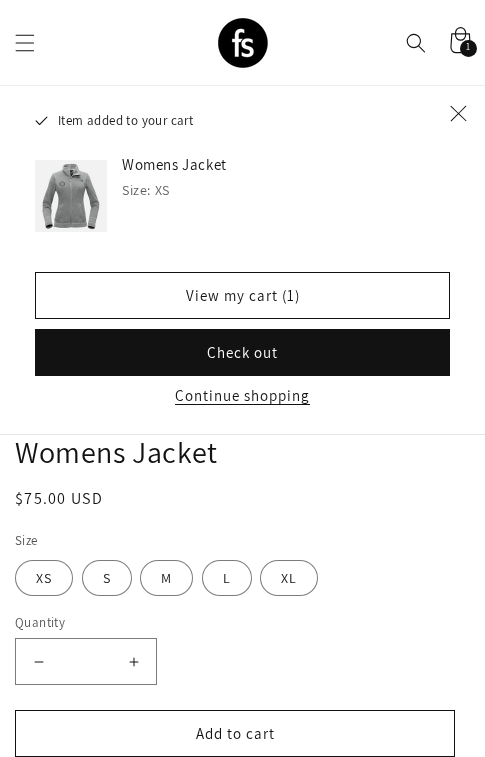 click 